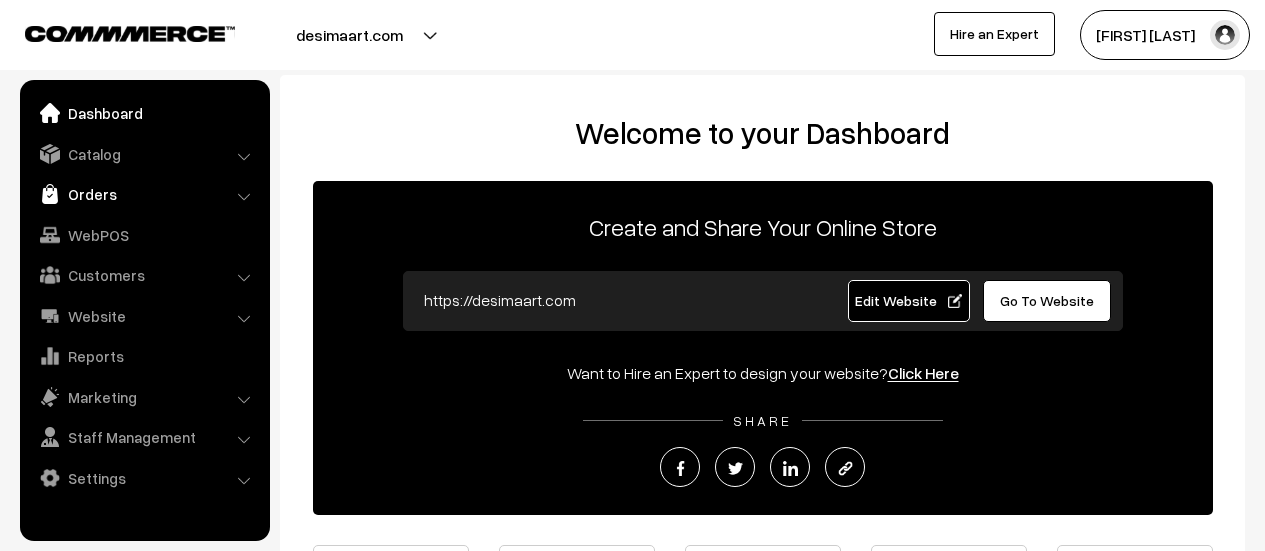 scroll, scrollTop: 0, scrollLeft: 0, axis: both 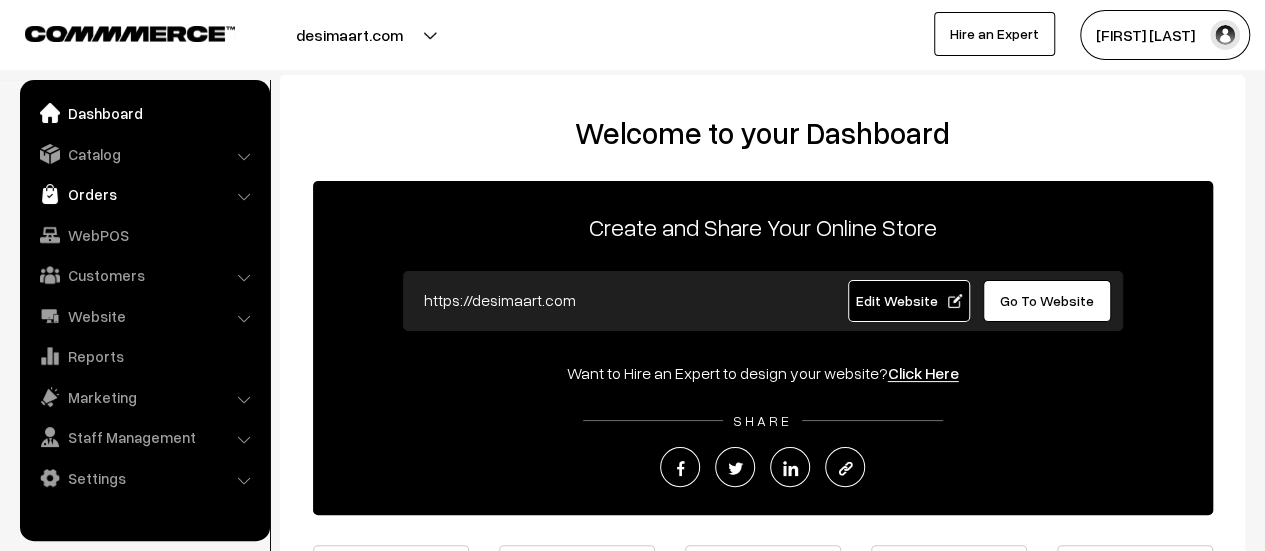 click on "Orders" at bounding box center [144, 194] 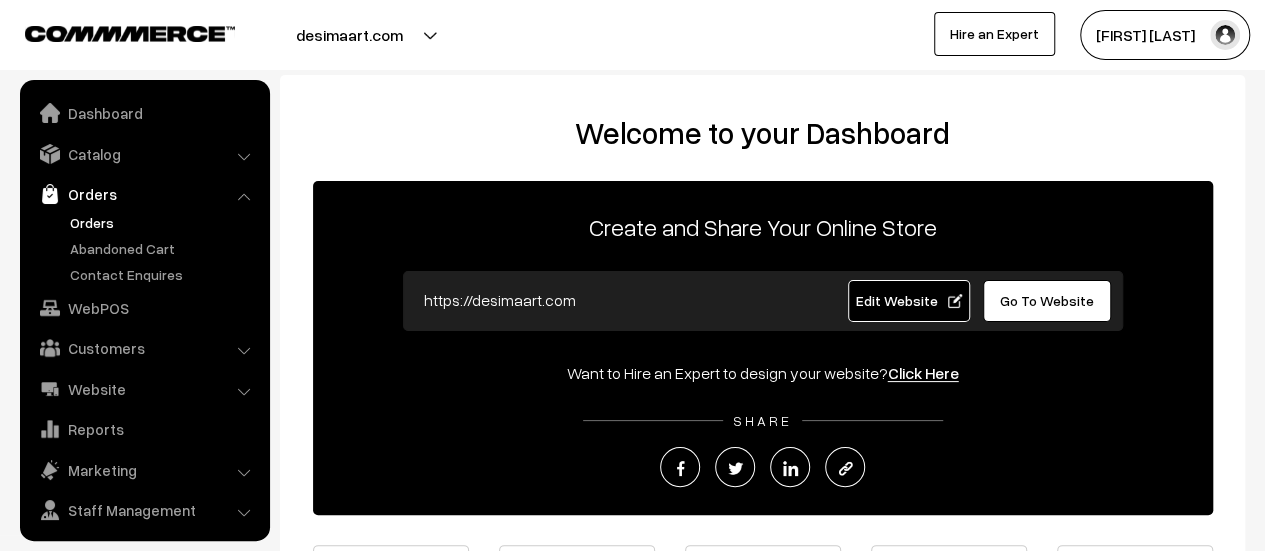 click on "Orders" at bounding box center (164, 222) 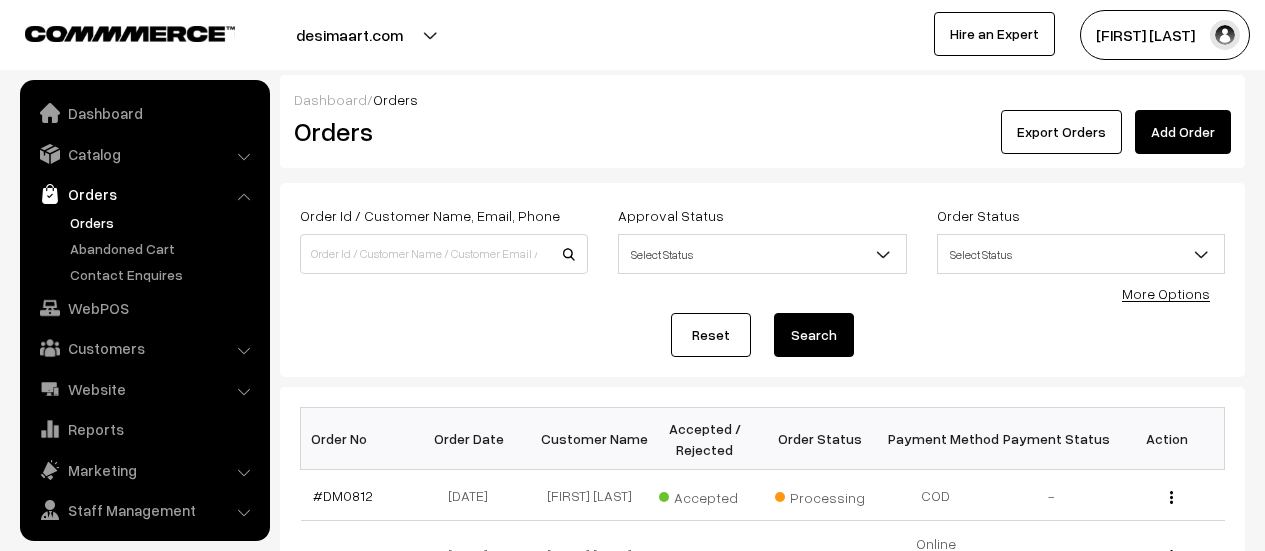 scroll, scrollTop: 0, scrollLeft: 0, axis: both 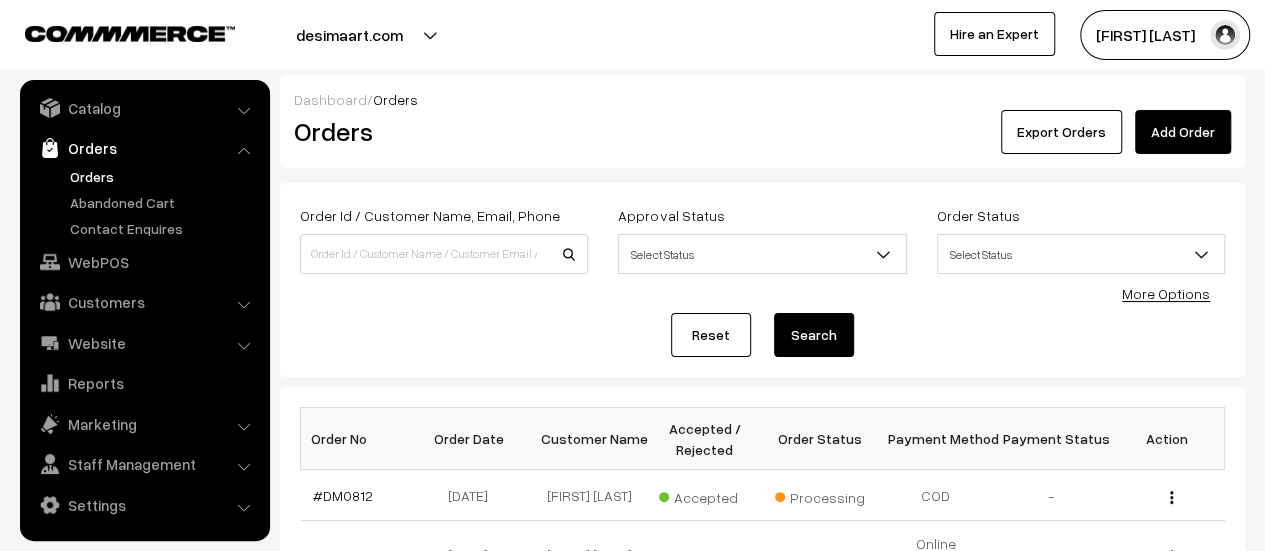 click on "Reset
Search" at bounding box center (762, 335) 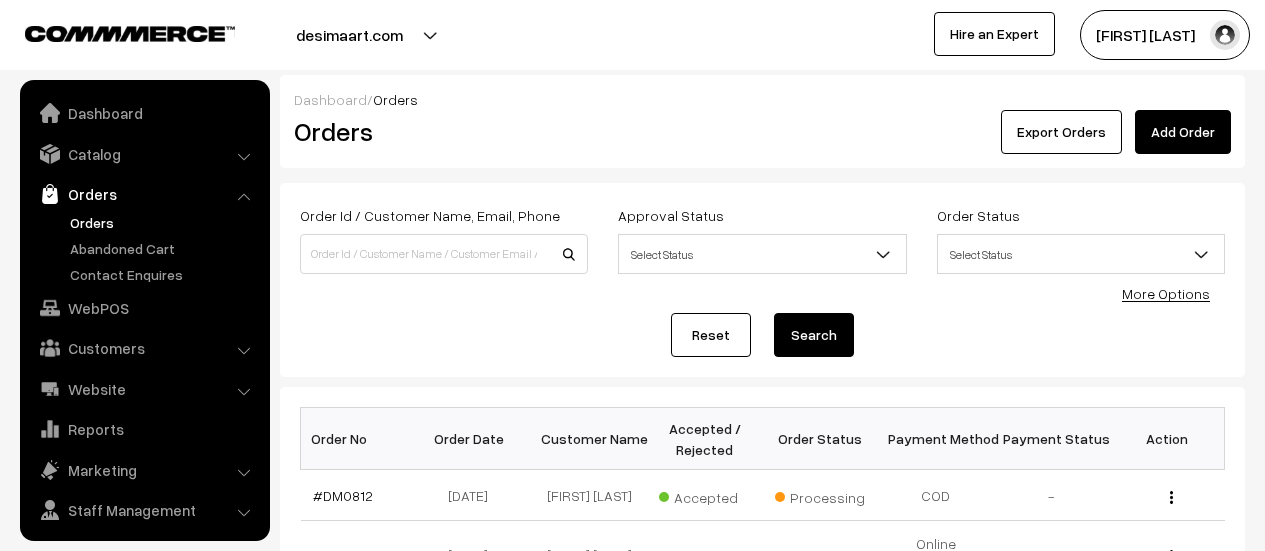 scroll, scrollTop: 0, scrollLeft: 0, axis: both 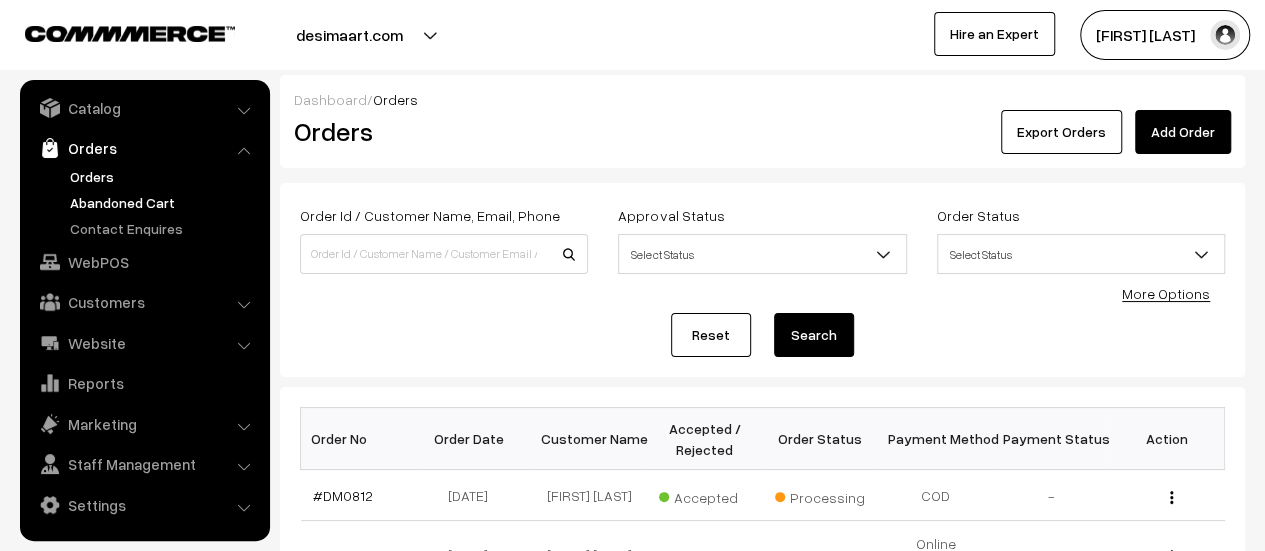click on "Abandoned Cart" at bounding box center [164, 202] 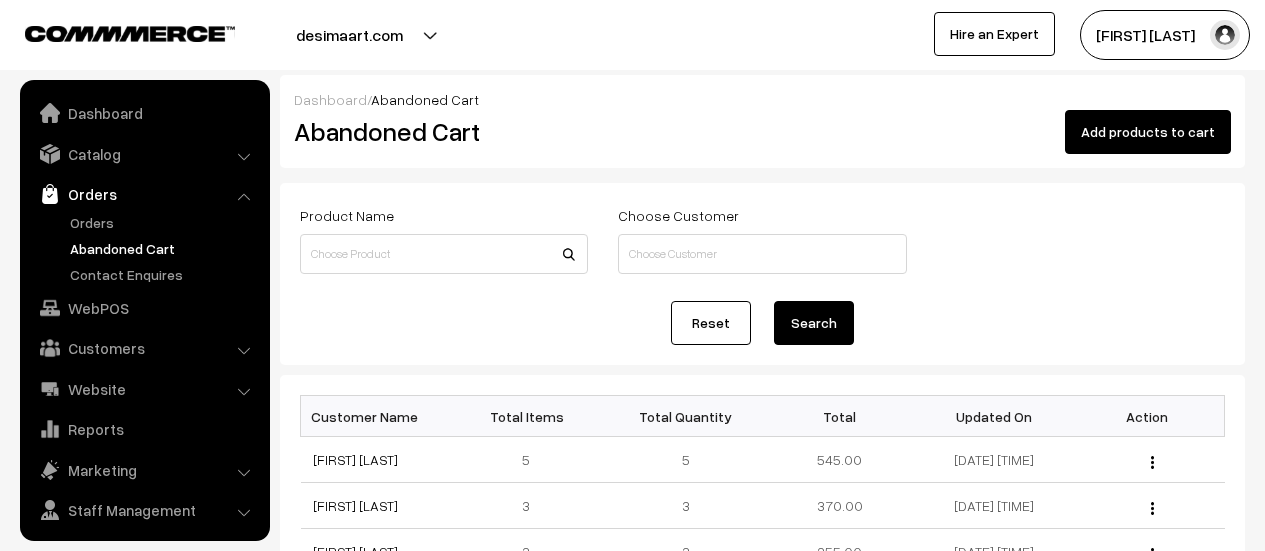 scroll, scrollTop: 0, scrollLeft: 0, axis: both 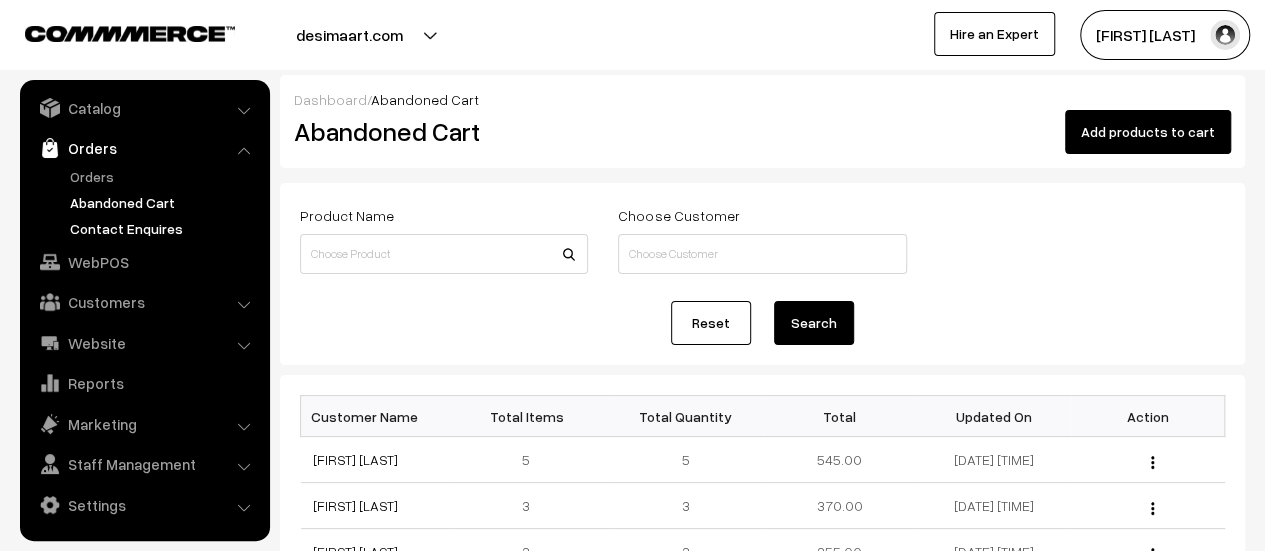 click on "Contact Enquires" at bounding box center [164, 228] 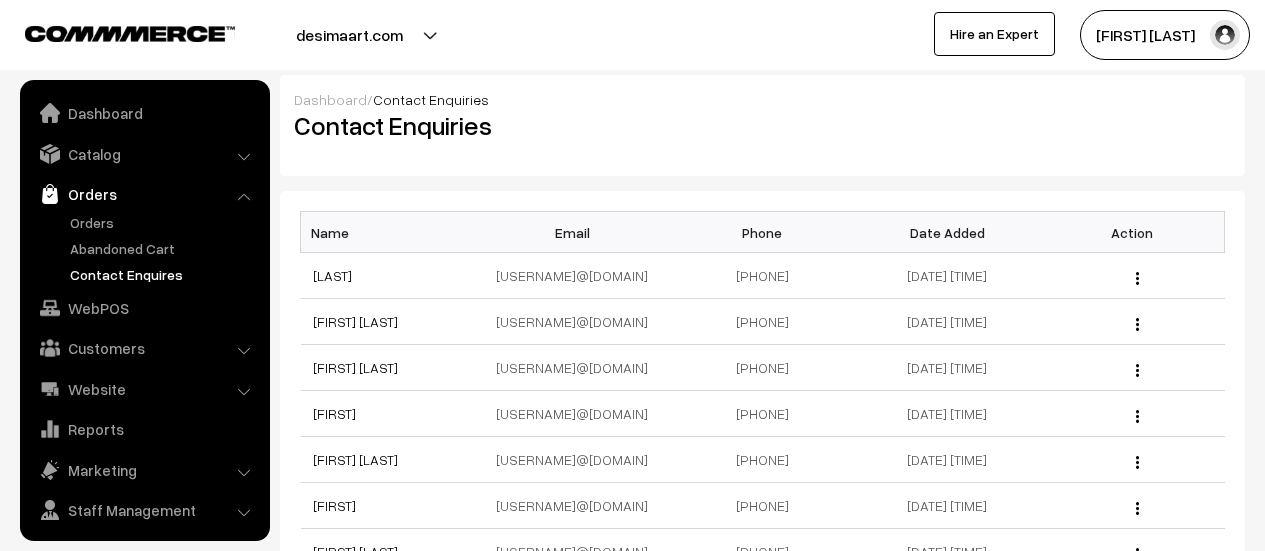scroll, scrollTop: 0, scrollLeft: 0, axis: both 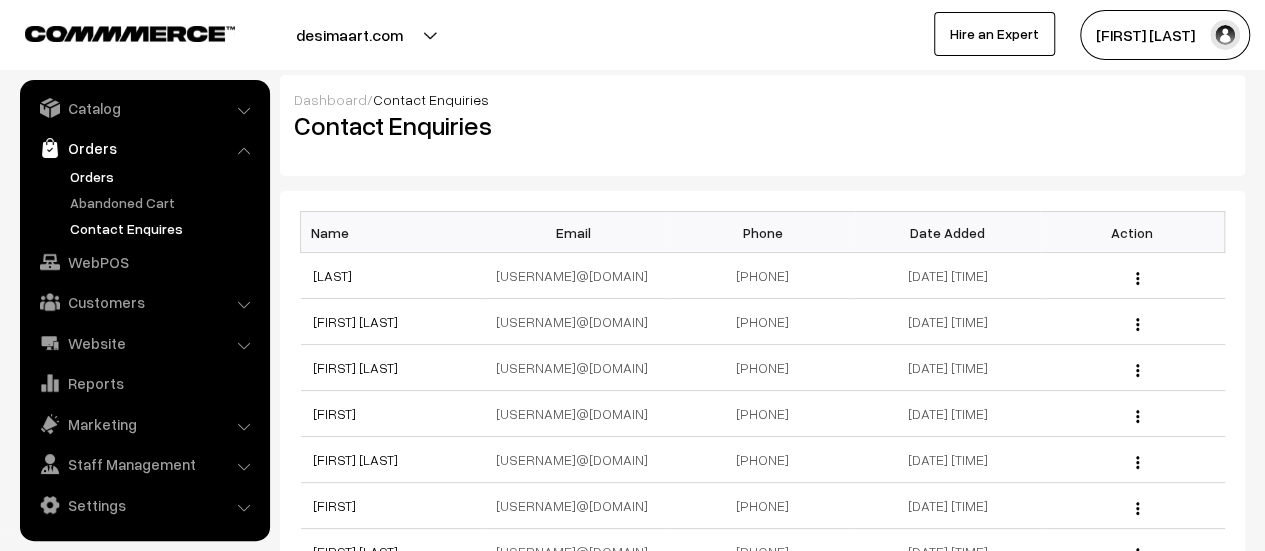 click on "Orders" at bounding box center (164, 176) 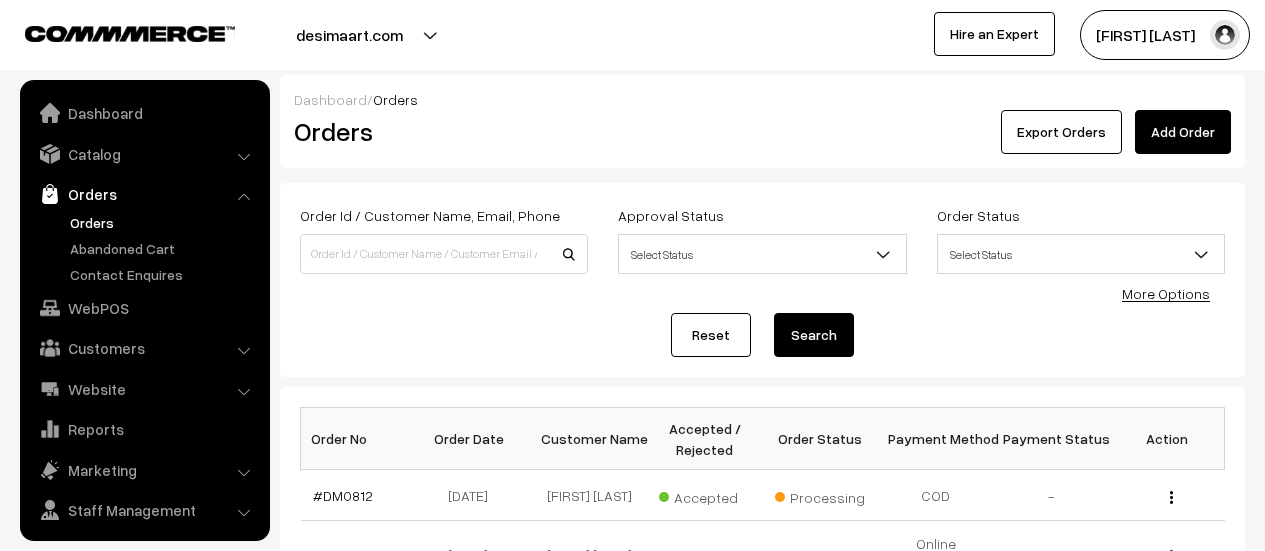 scroll, scrollTop: 0, scrollLeft: 0, axis: both 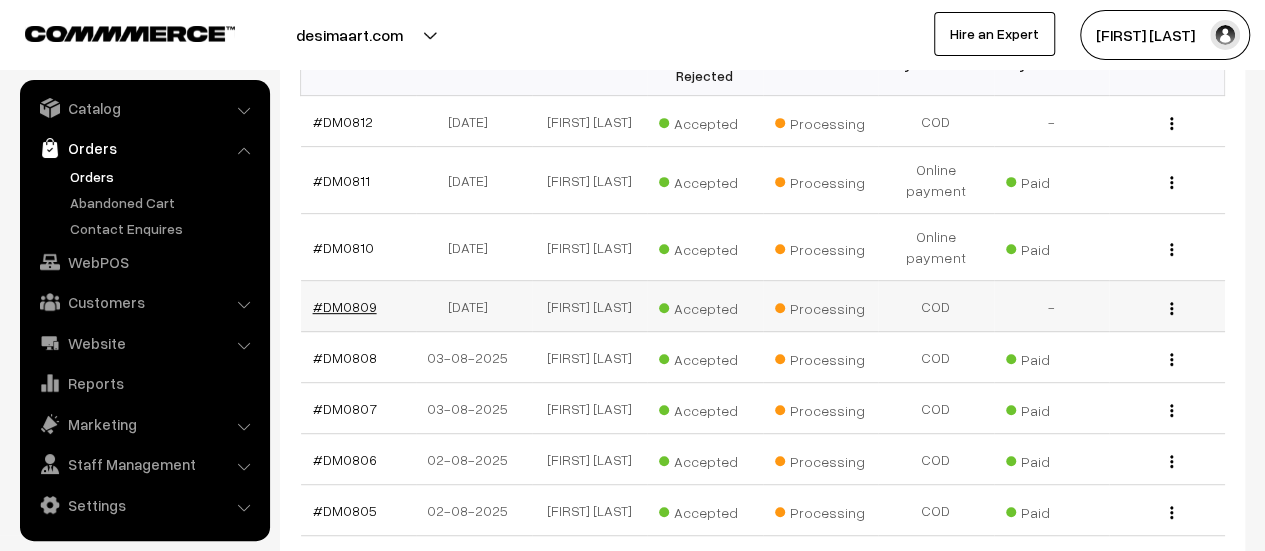 click on "#DM0809" at bounding box center (345, 306) 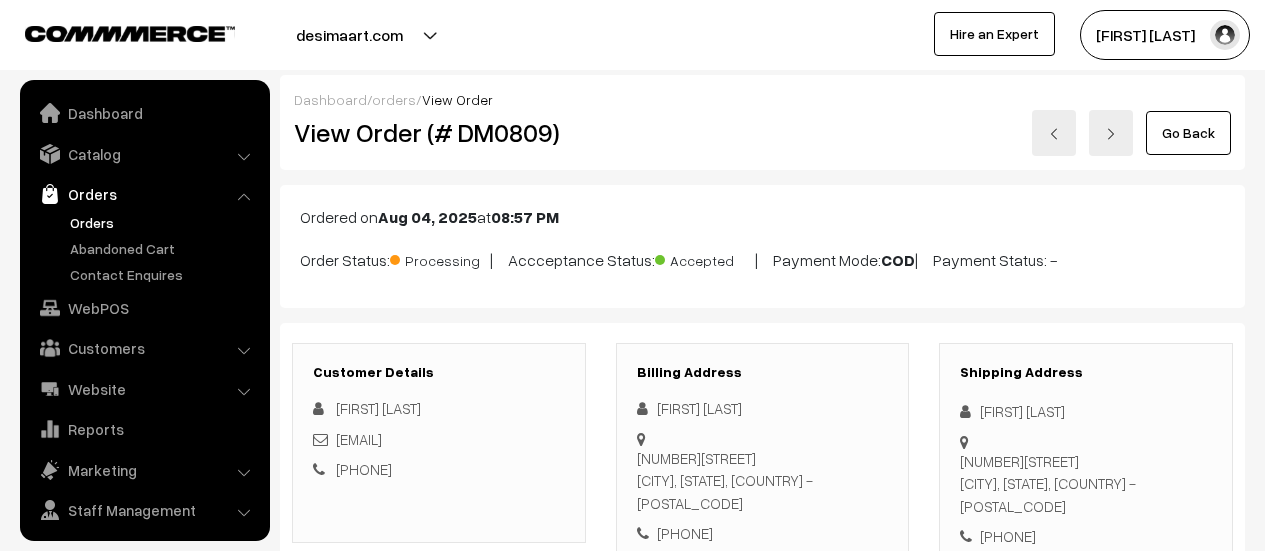scroll, scrollTop: 171, scrollLeft: 0, axis: vertical 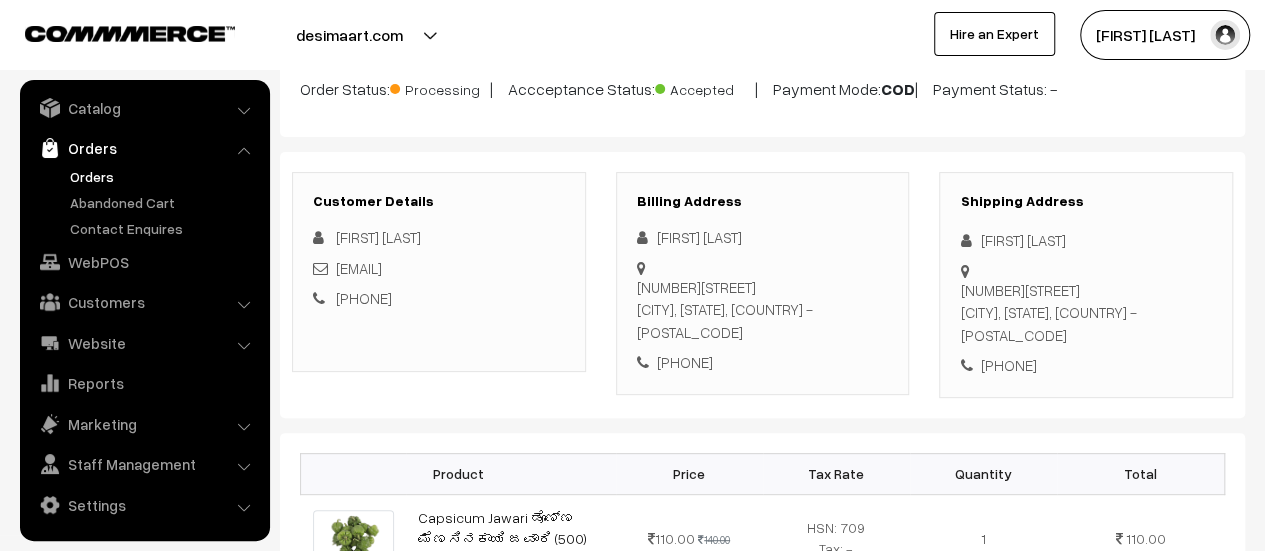 drag, startPoint x: 0, startPoint y: 0, endPoint x: 858, endPoint y: 353, distance: 927.7785 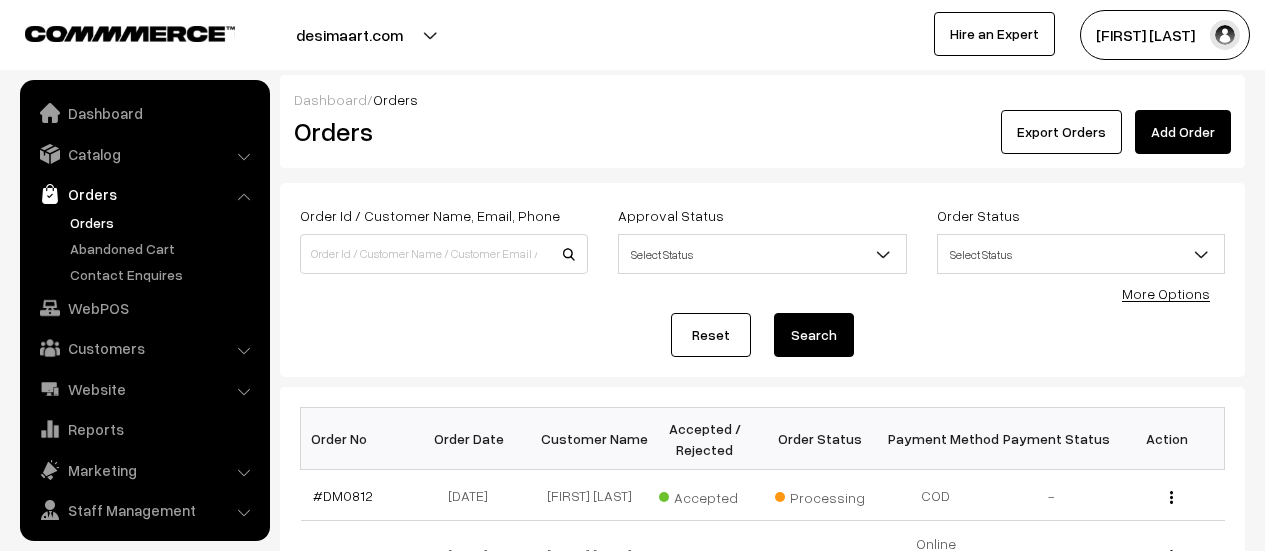scroll, scrollTop: 374, scrollLeft: 0, axis: vertical 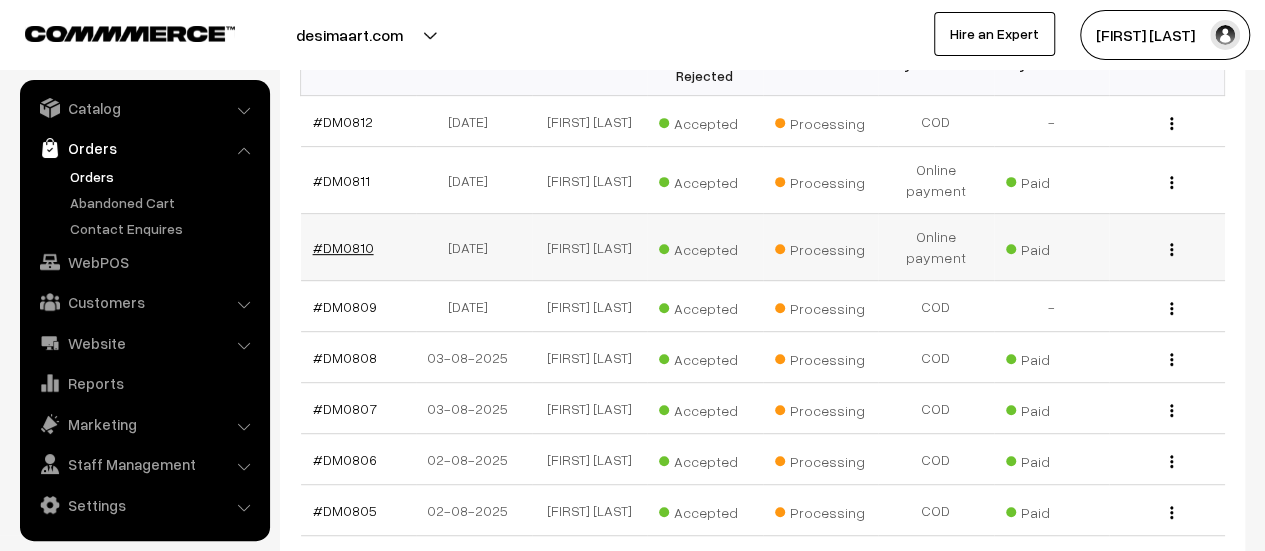 click on "#DM0810" at bounding box center [343, 247] 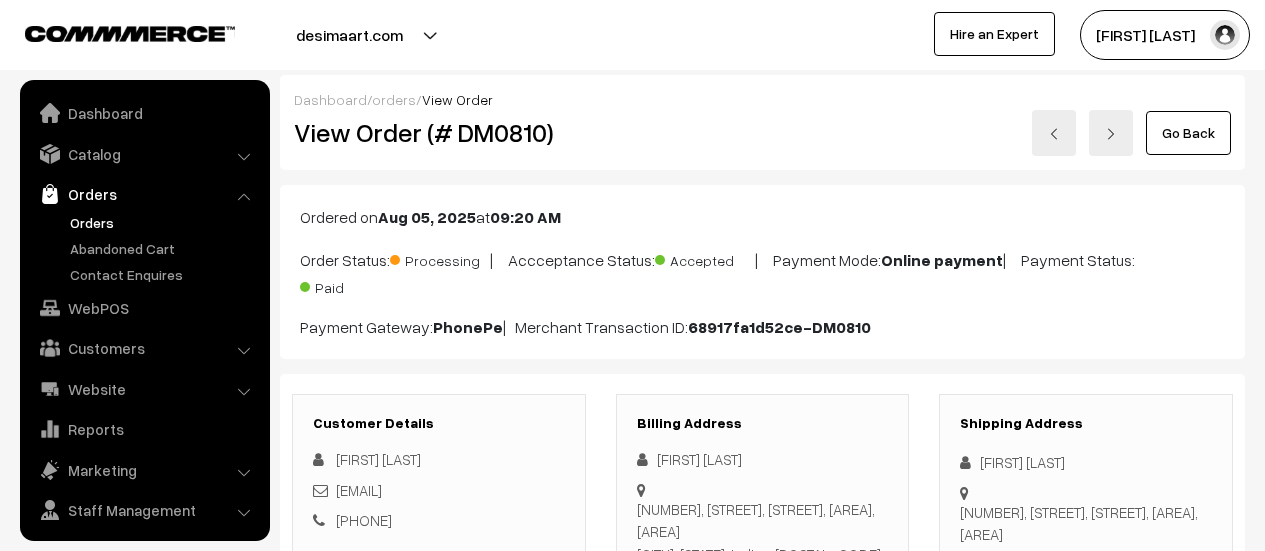 scroll, scrollTop: 150, scrollLeft: 0, axis: vertical 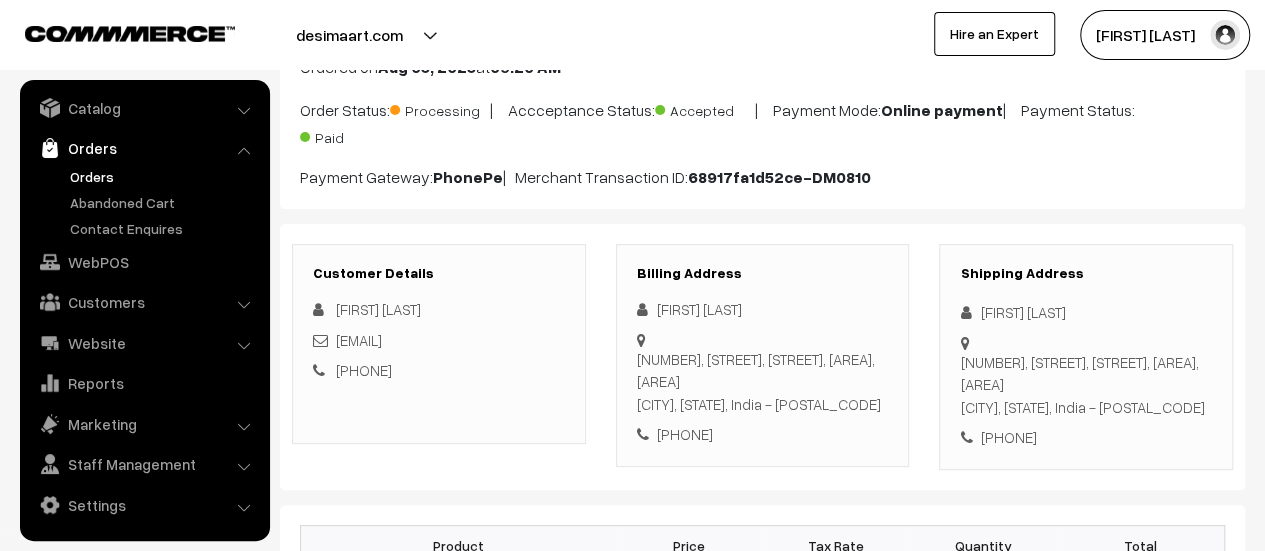 drag, startPoint x: 640, startPoint y: 353, endPoint x: 868, endPoint y: 398, distance: 232.39836 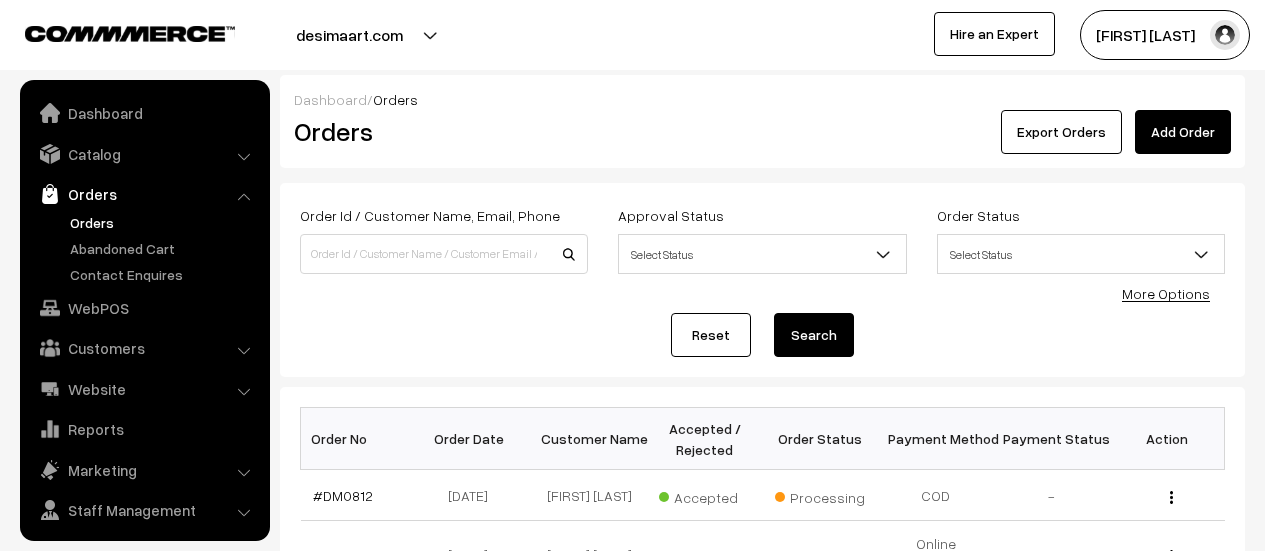 scroll, scrollTop: 374, scrollLeft: 0, axis: vertical 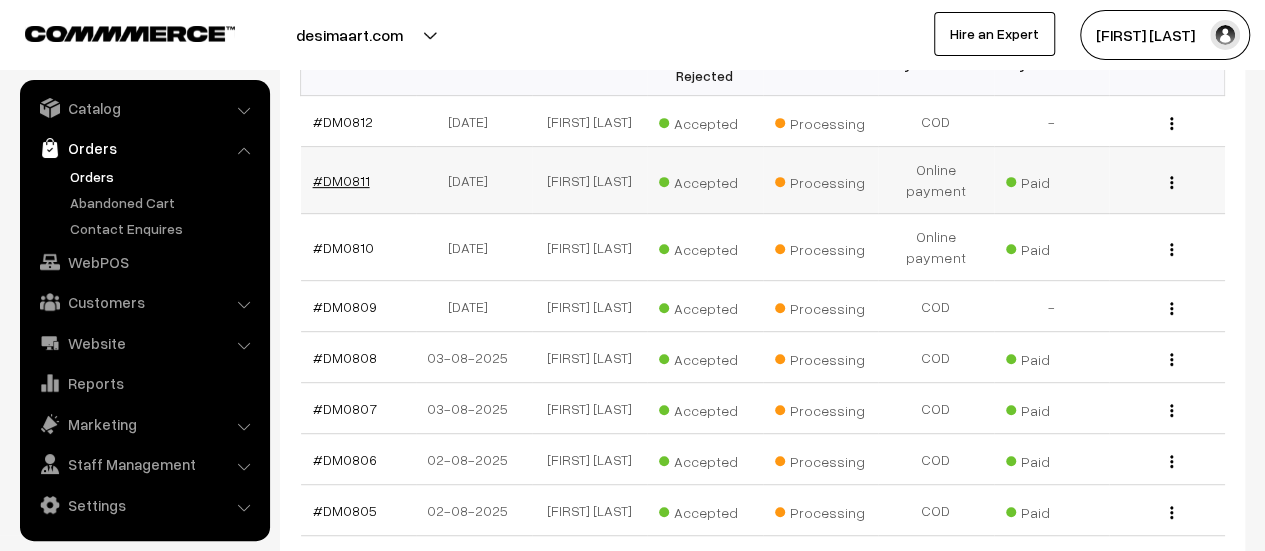 click on "#DM0811" at bounding box center (341, 180) 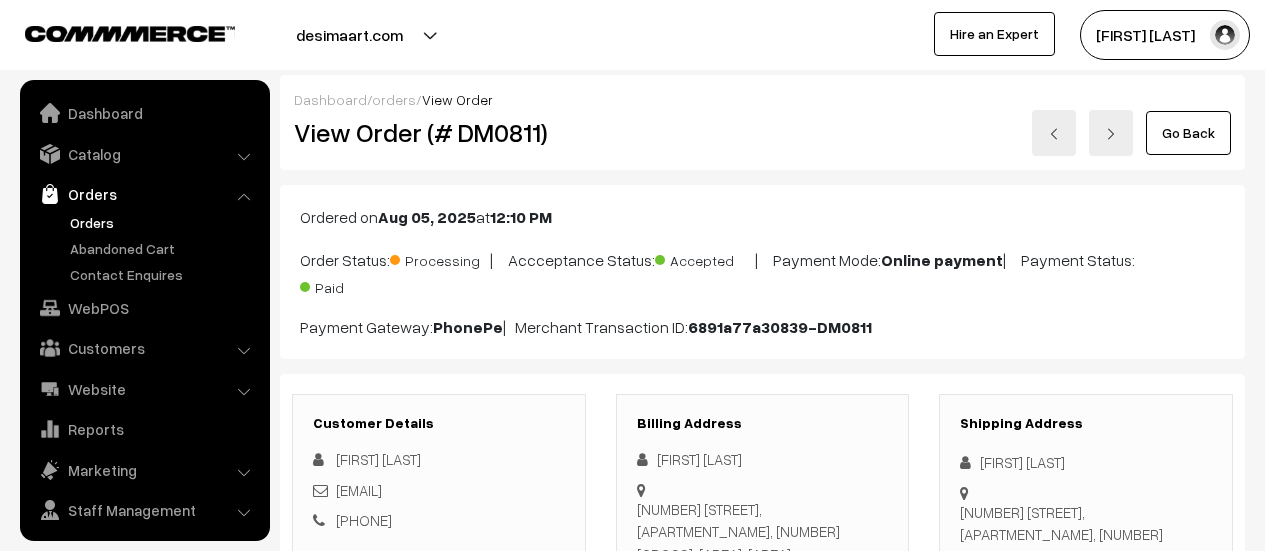 scroll, scrollTop: 123, scrollLeft: 0, axis: vertical 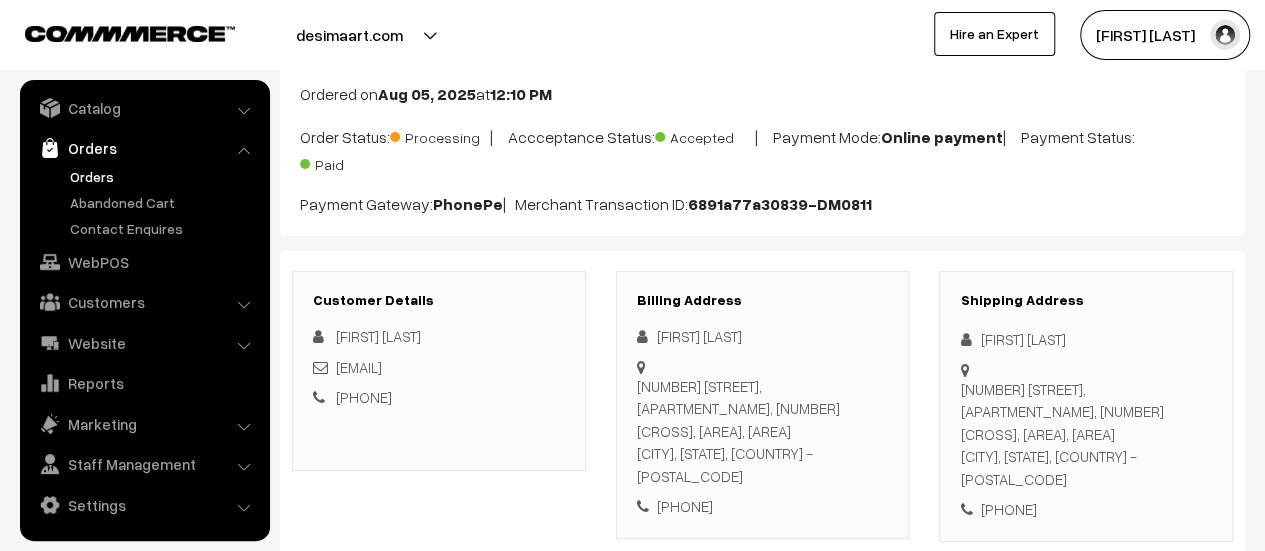 drag, startPoint x: 638, startPoint y: 384, endPoint x: 872, endPoint y: 426, distance: 237.73935 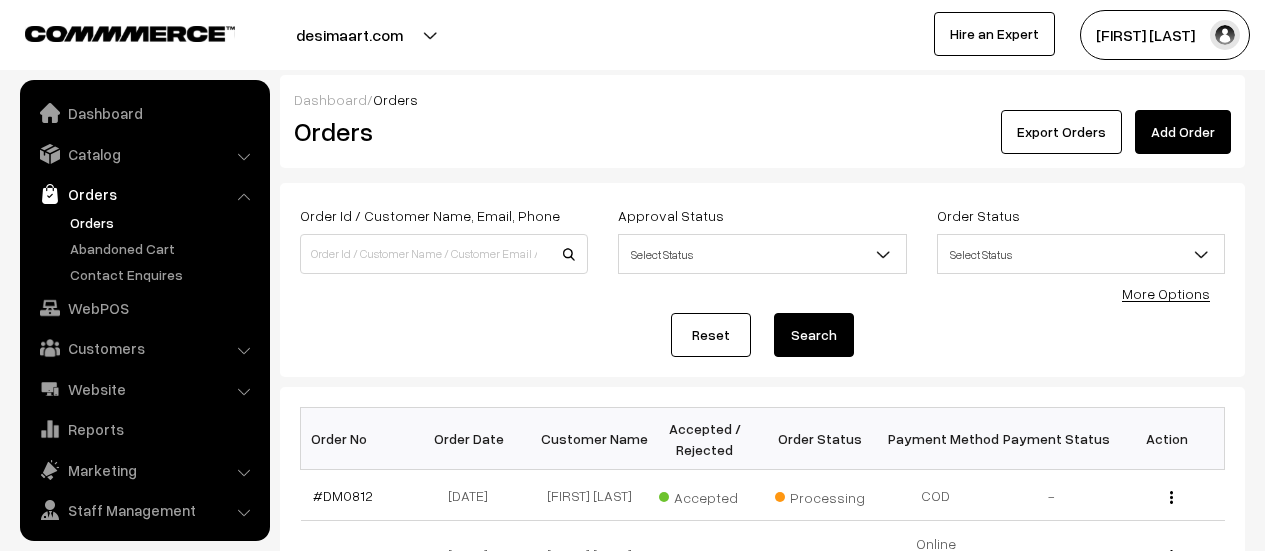 scroll, scrollTop: 374, scrollLeft: 0, axis: vertical 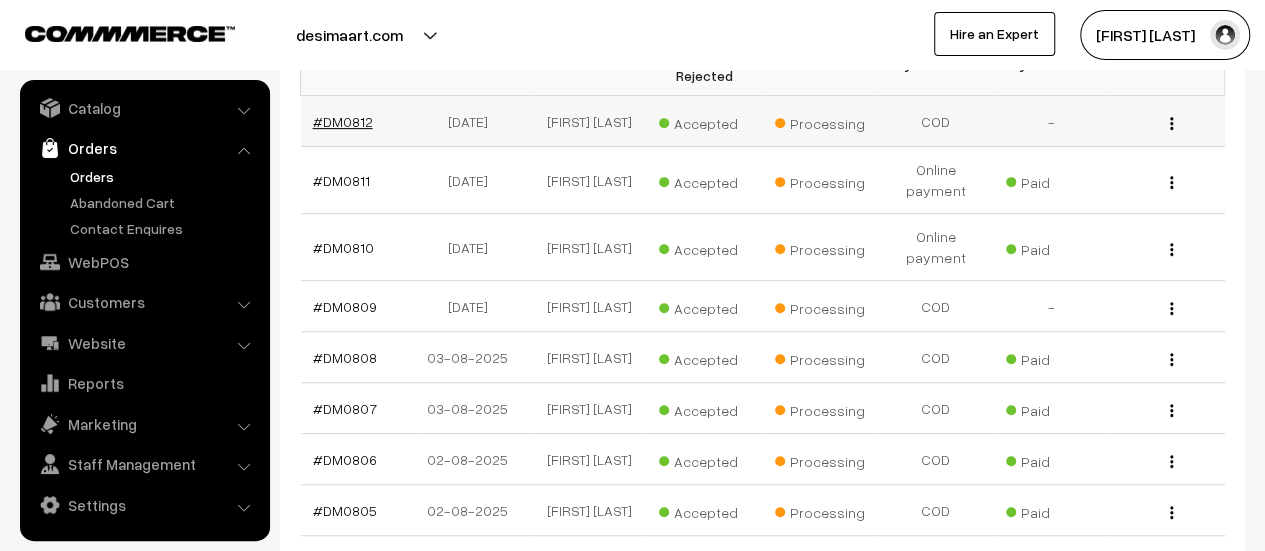 click on "#DM0812" at bounding box center (343, 121) 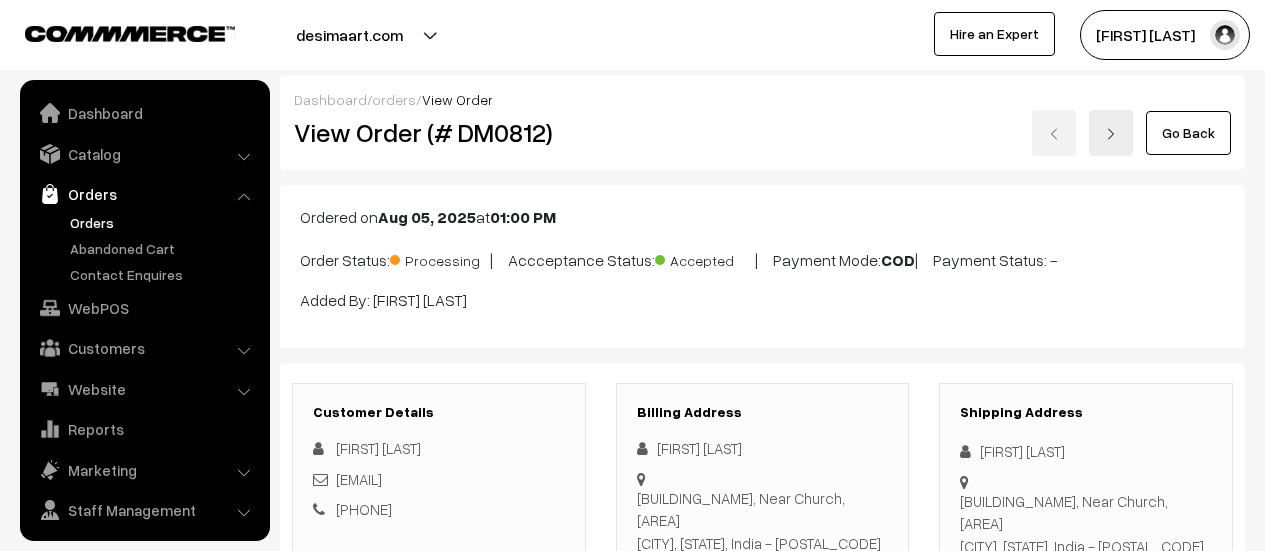 scroll, scrollTop: 0, scrollLeft: 0, axis: both 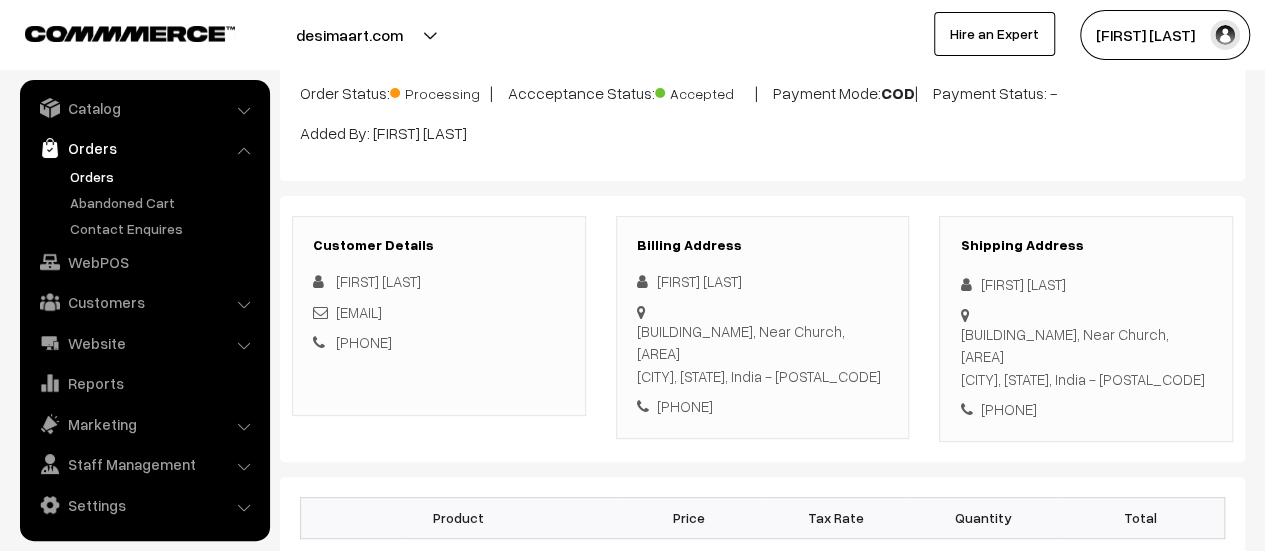 drag, startPoint x: 639, startPoint y: 327, endPoint x: 869, endPoint y: 369, distance: 233.80333 